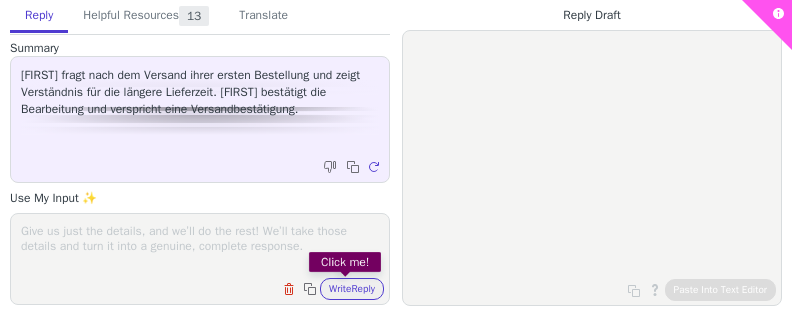 scroll, scrollTop: 0, scrollLeft: 0, axis: both 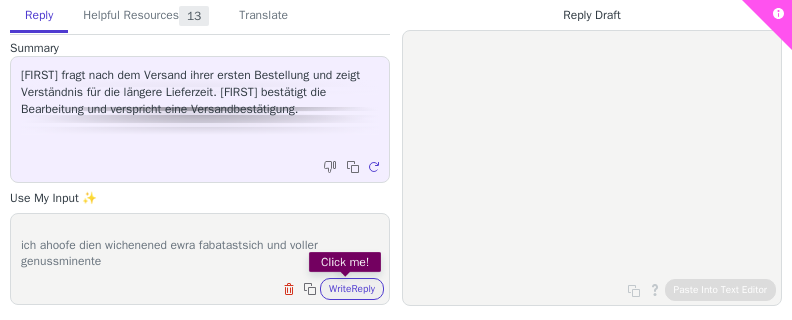 click on "viele dank für dein vertrauen, deine Geduld udn deien zeit die du für uns aufgebracht hast
ich ahoofe dien wichenened ewra fabatastsich und voller genussminente" at bounding box center (200, 246) 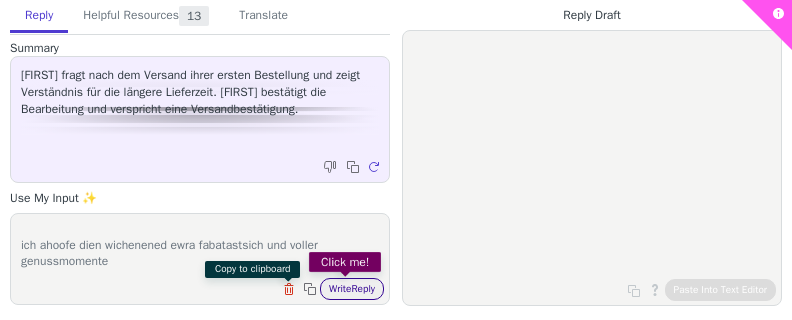 type on "viele dank für dein vertrauen, deine Geduld udn deien zeit die du für uns aufgebracht hast
ich ahoofe dien wichenened ewra fabatastsich und voller genussmomente" 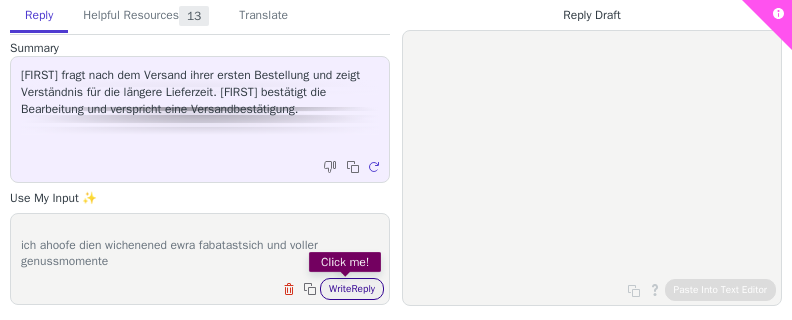 click on "Write  Reply" at bounding box center (352, 289) 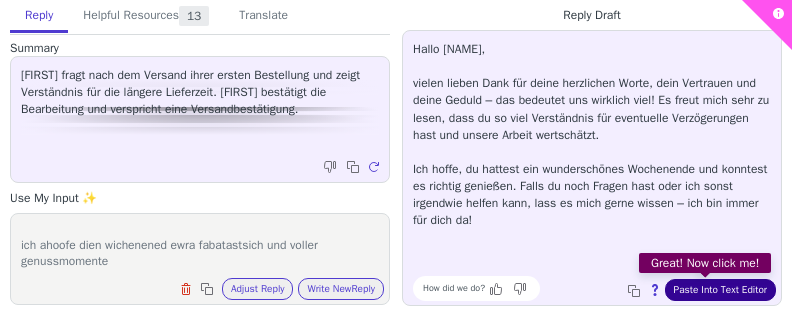 click on "Paste Into Text Editor" at bounding box center [720, 290] 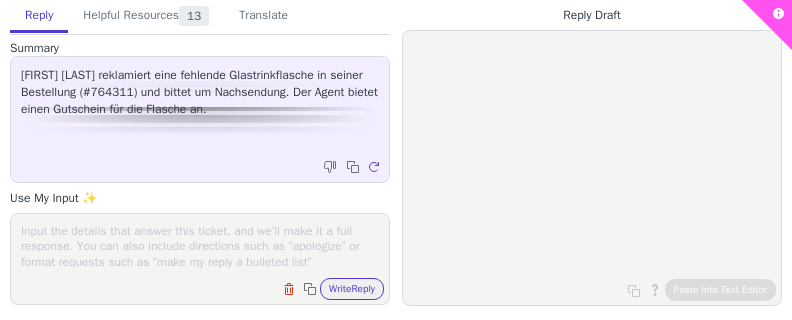 scroll, scrollTop: 0, scrollLeft: 0, axis: both 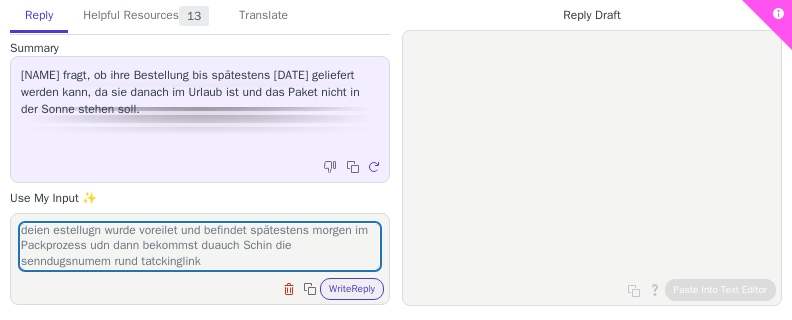click on "deien estellugn wurde voreilet und befindet spätestens morgen im Packprozess udn dann bekommst duauch Schin die senndugsnumem rund tatckinglink" at bounding box center [200, 246] 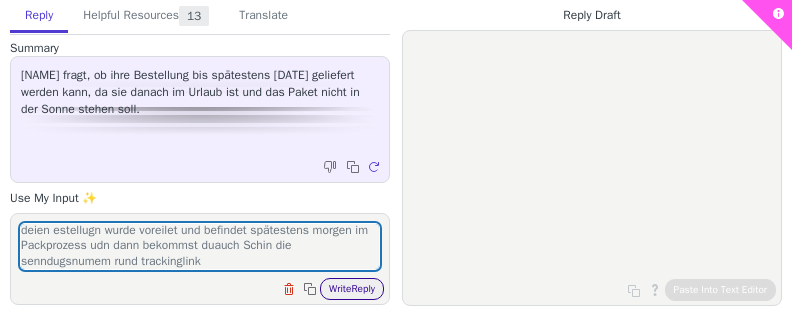 type on "deien estellugn wurde voreilet und befindet spätestens morgen im Packprozess udn dann bekommst duauch Schin die senndugsnumem rund trackinglink" 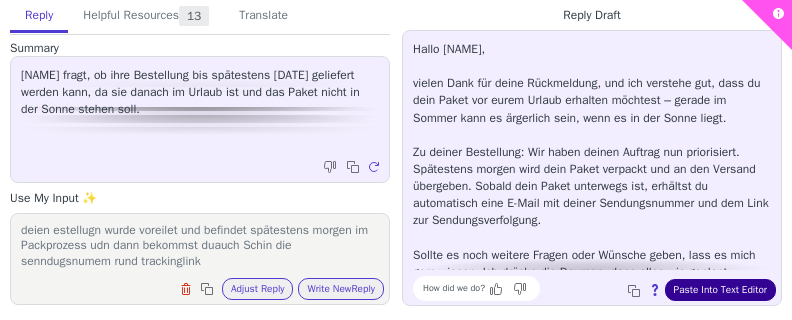 click on "Paste Into Text Editor" at bounding box center (720, 290) 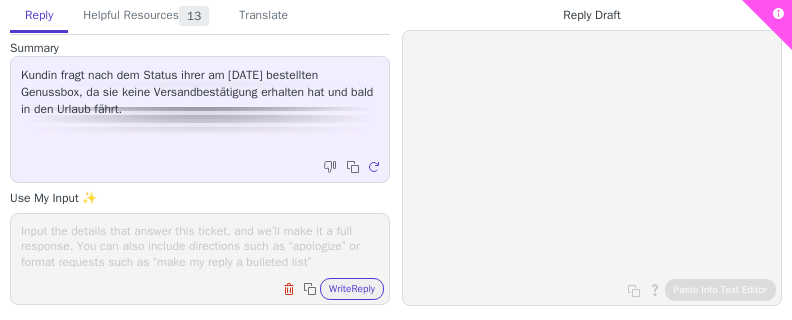 scroll, scrollTop: 0, scrollLeft: 0, axis: both 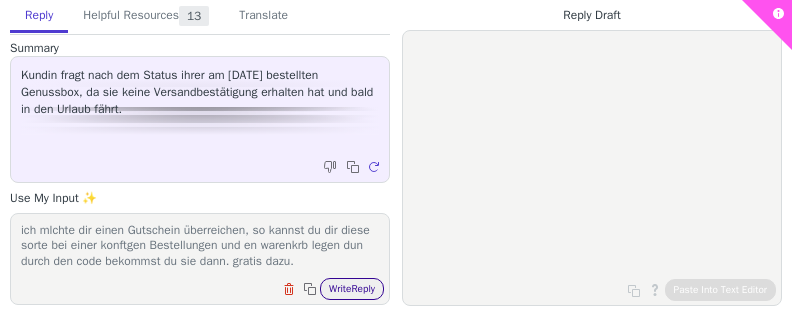 type on "welche sorte betrifft es denn?
ich mlchte dir einen Gutschein überreichen, so kannst du dir diese sorte bei einer konftgen Bestellungen und en warenkrb legen dun durch den code bekommst du sie dann. gratis dazu." 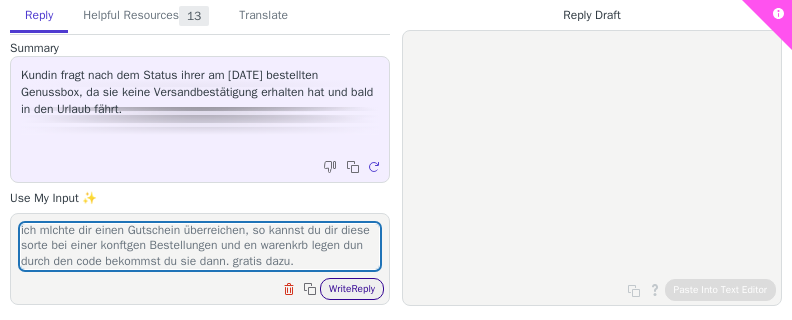 click on "Write  Reply" at bounding box center (352, 289) 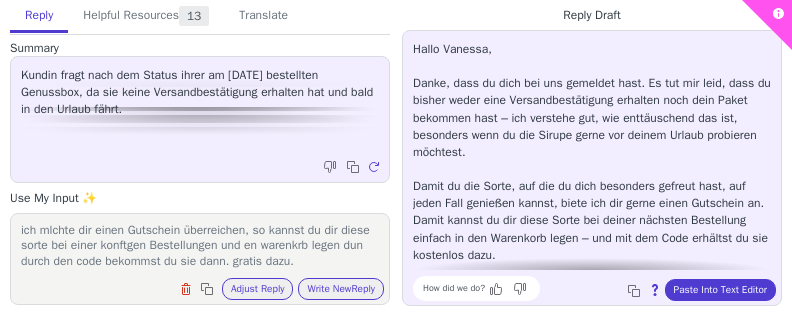 drag, startPoint x: 709, startPoint y: 288, endPoint x: 565, endPoint y: 272, distance: 144.88617 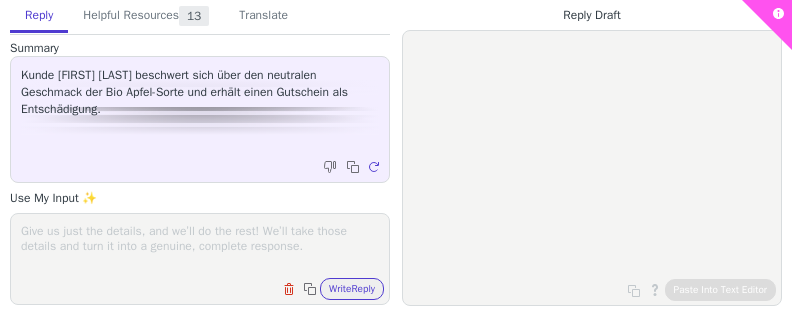 scroll, scrollTop: 0, scrollLeft: 0, axis: both 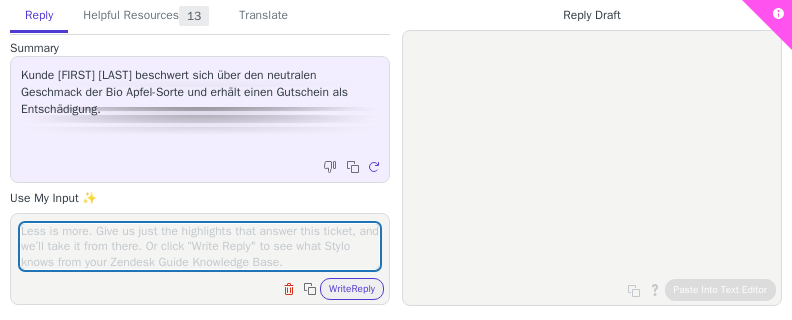 click at bounding box center (200, 246) 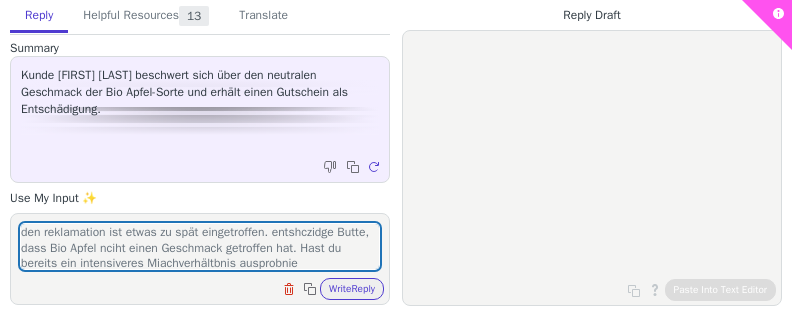 scroll, scrollTop: 60, scrollLeft: 0, axis: vertical 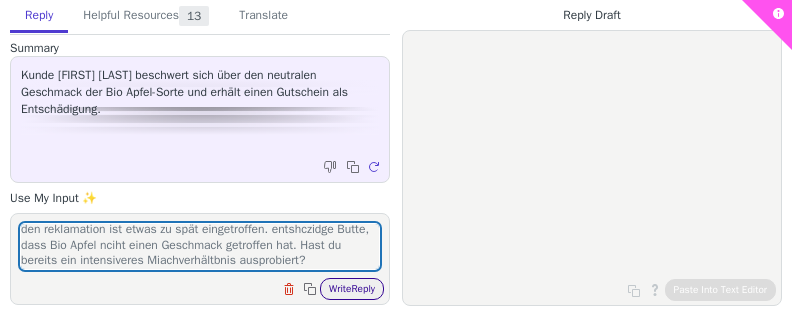 type on "für so eien fall guten wir unser genussbox set an. dies enthält unser 16 stadarad sorten, von original bis light.
den reklamation ist etwas zu spät eingetroffen. entshczidge Butte, dass Bio Apfel nciht einen Geschmack getroffen hat. Hast du bereits ein intensiveres Miachverhältbnis ausprobiert?" 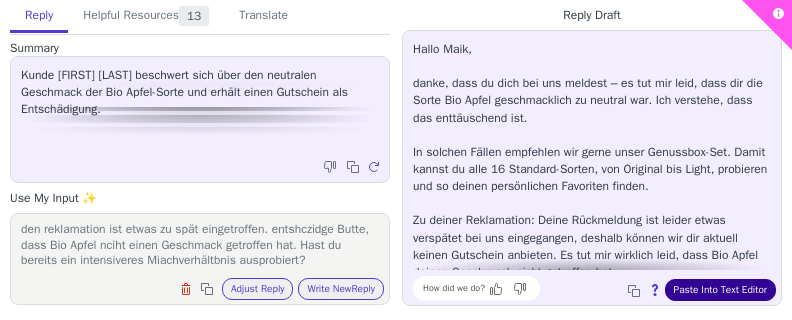 click on "Paste Into Text Editor" at bounding box center (720, 290) 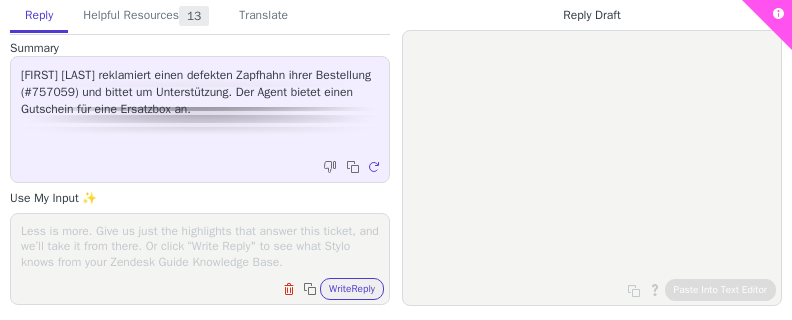 scroll, scrollTop: 0, scrollLeft: 0, axis: both 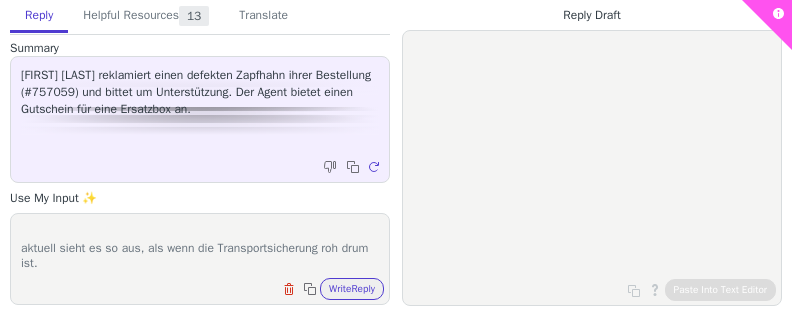 click on "was genau soll defekt sein? ich kann das leider nciht ganz erkennen. kannst du bitte ein genaueres bild vom Zapfhahn. machen?
aktuell sieht es so aus, als wenn die Transportsicherung roh drum ist." at bounding box center [200, 246] 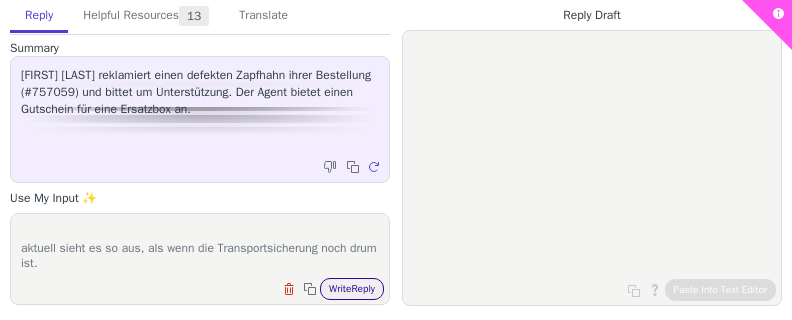 type on "was genau soll defekt sein? ich kann das leider nciht ganz erkennen. kannst du bitte ein genaueres bild vom Zapfhahn. machen?
aktuell sieht es so aus, als wenn die Transportsicherung noch drum ist." 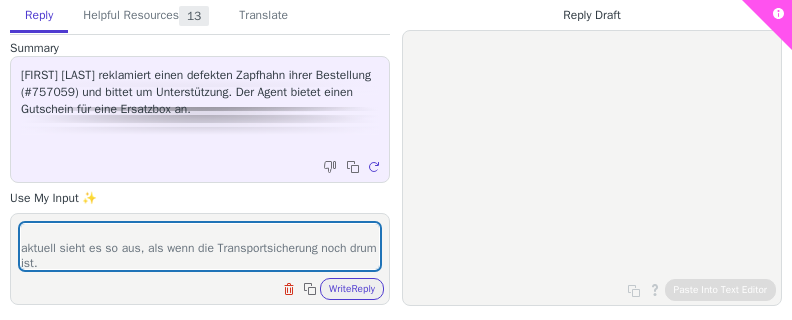 drag, startPoint x: 352, startPoint y: 289, endPoint x: 436, endPoint y: 267, distance: 86.833176 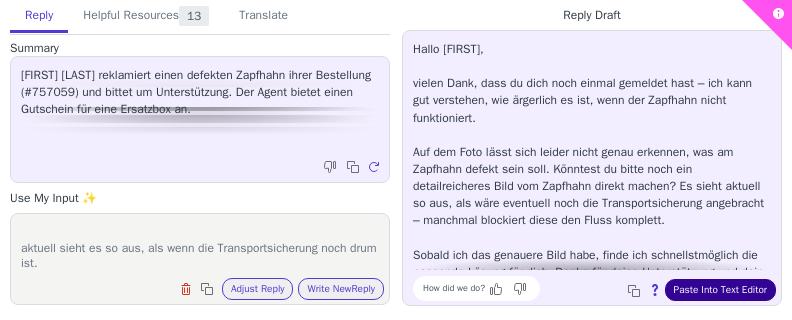 click on "Paste Into Text Editor" at bounding box center [720, 290] 